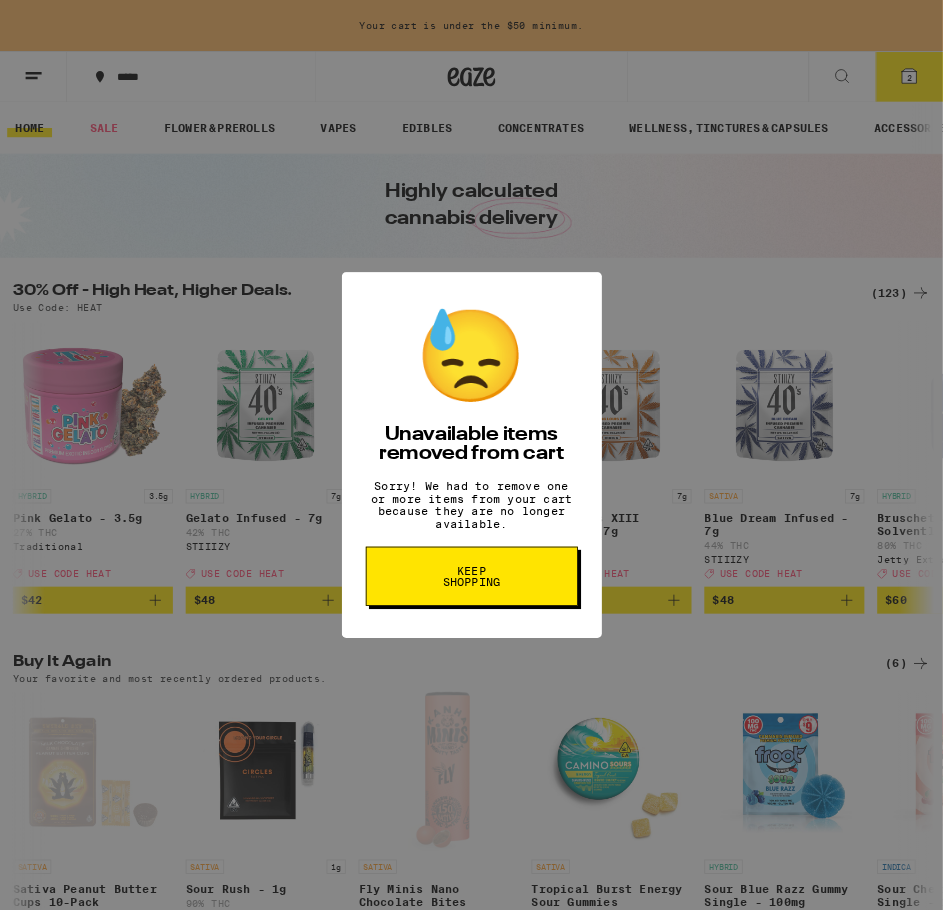 scroll, scrollTop: 0, scrollLeft: 0, axis: both 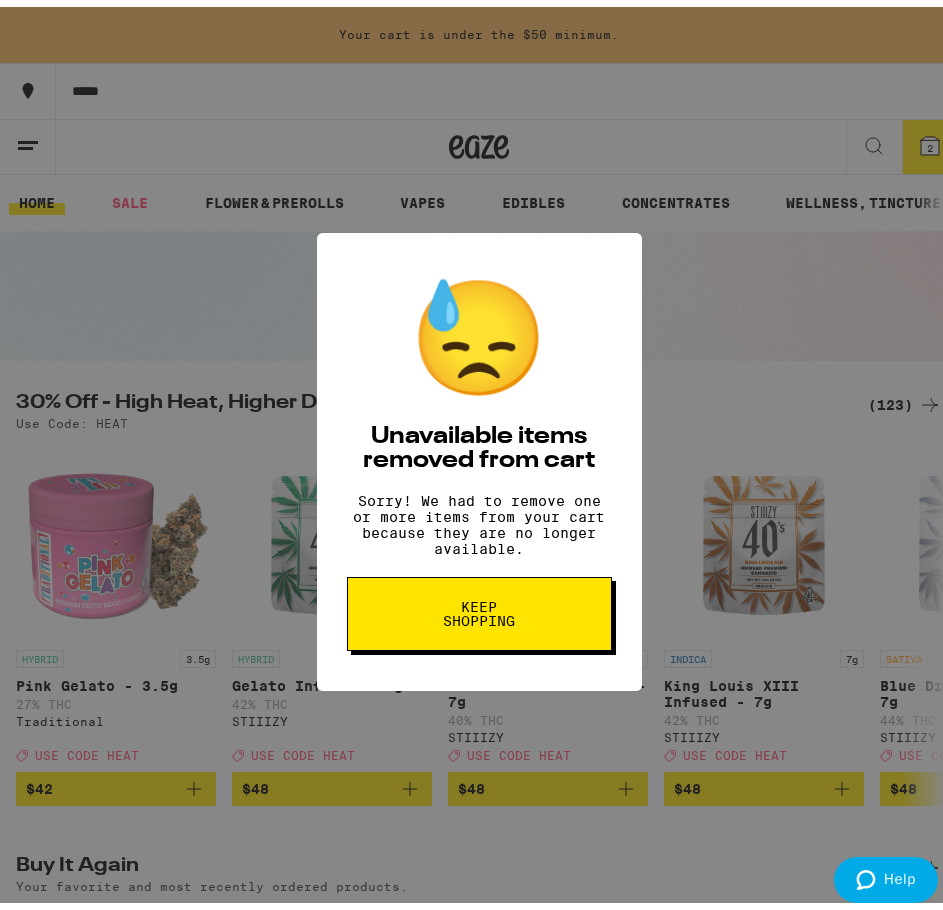 click on "Keep Shopping" at bounding box center [479, 607] 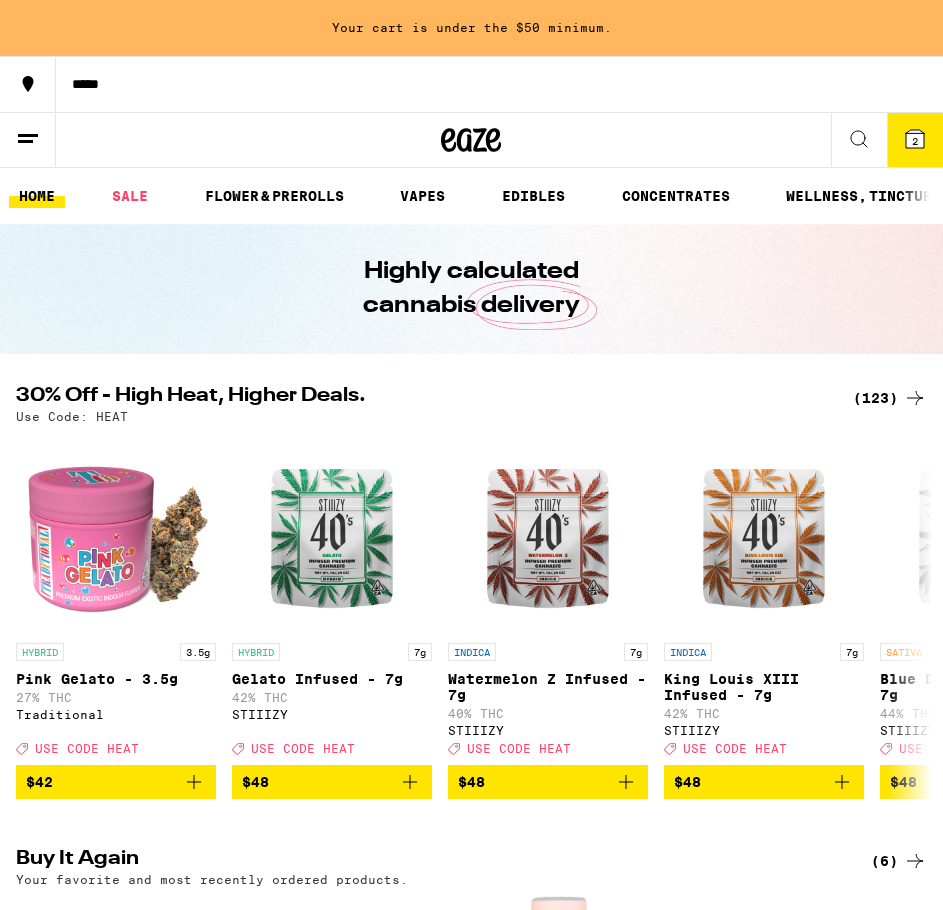 scroll, scrollTop: 0, scrollLeft: 0, axis: both 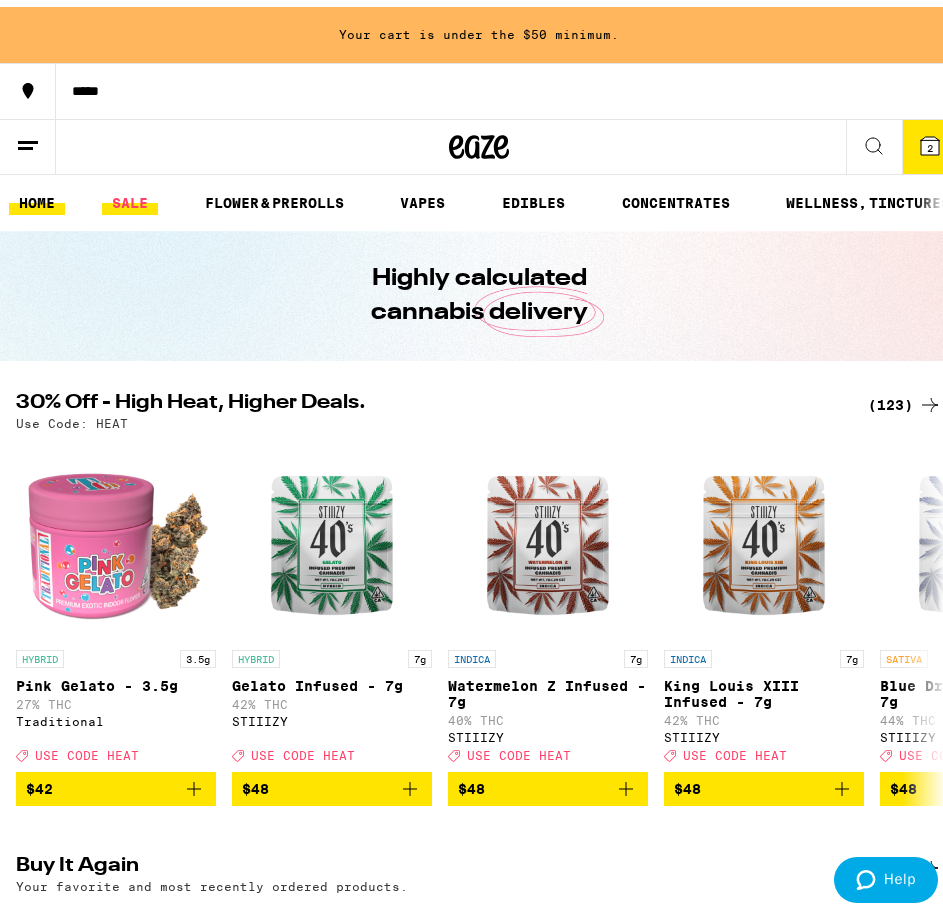 click on "SALE" at bounding box center [130, 196] 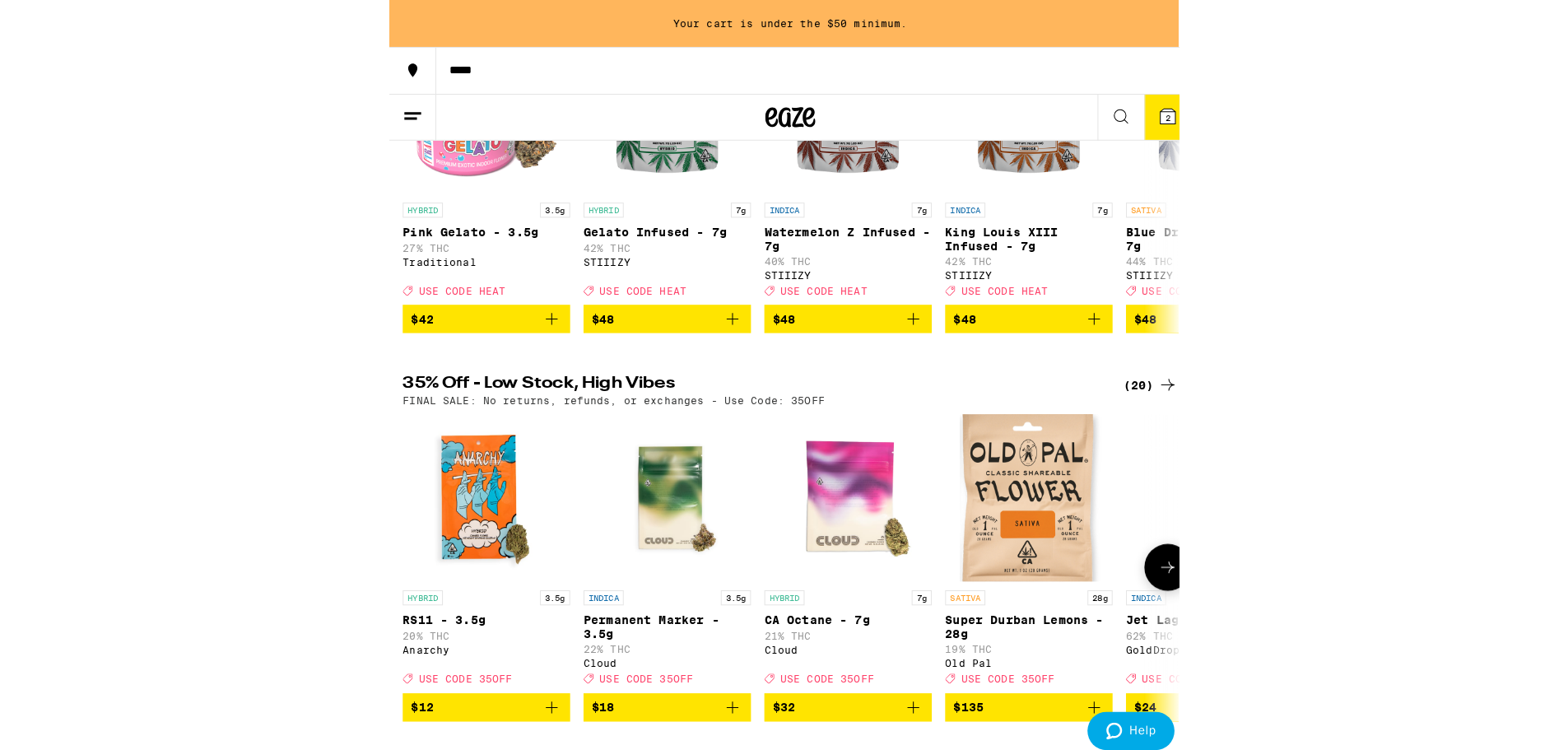 scroll, scrollTop: 54, scrollLeft: 0, axis: vertical 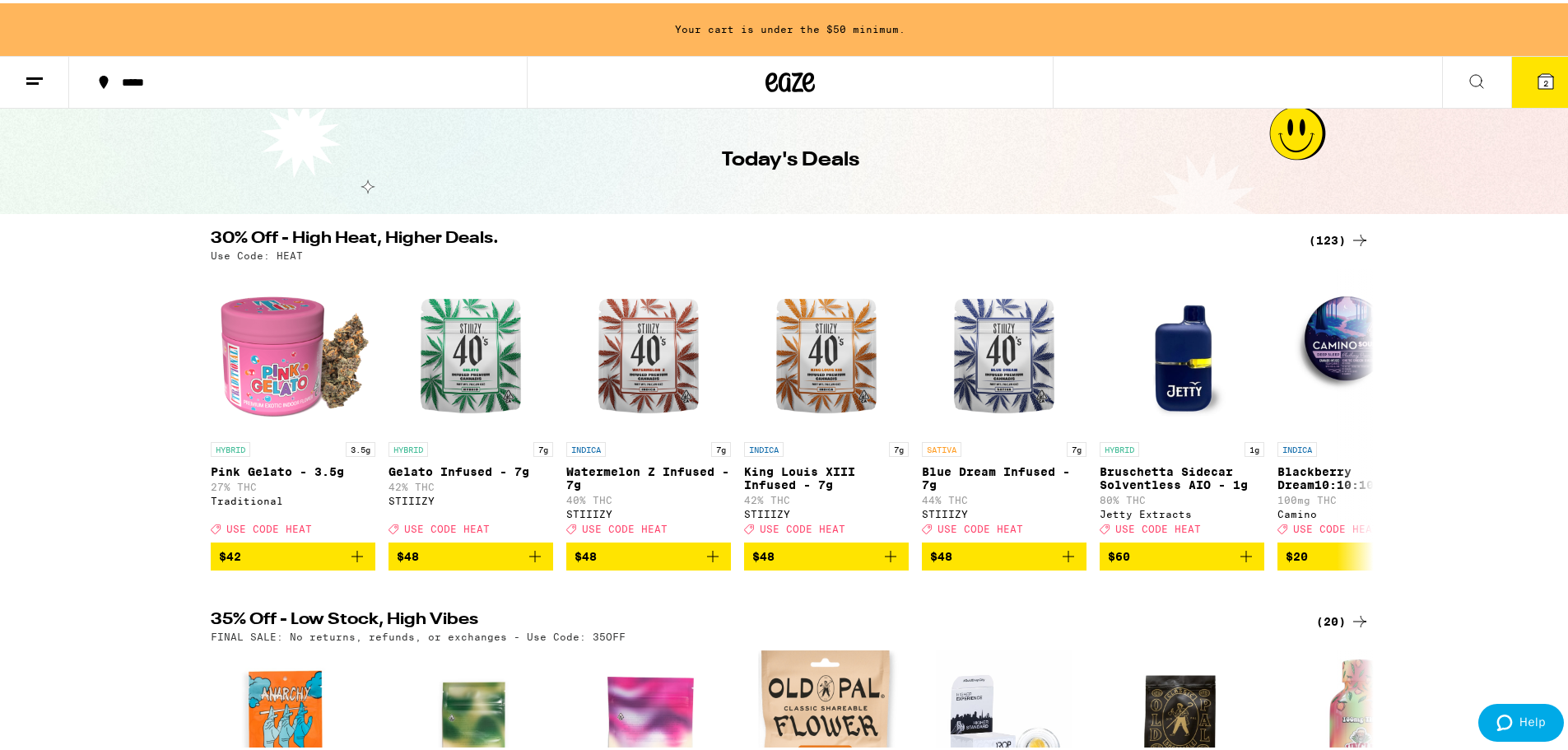 click on "(123)" at bounding box center [1339, 237] 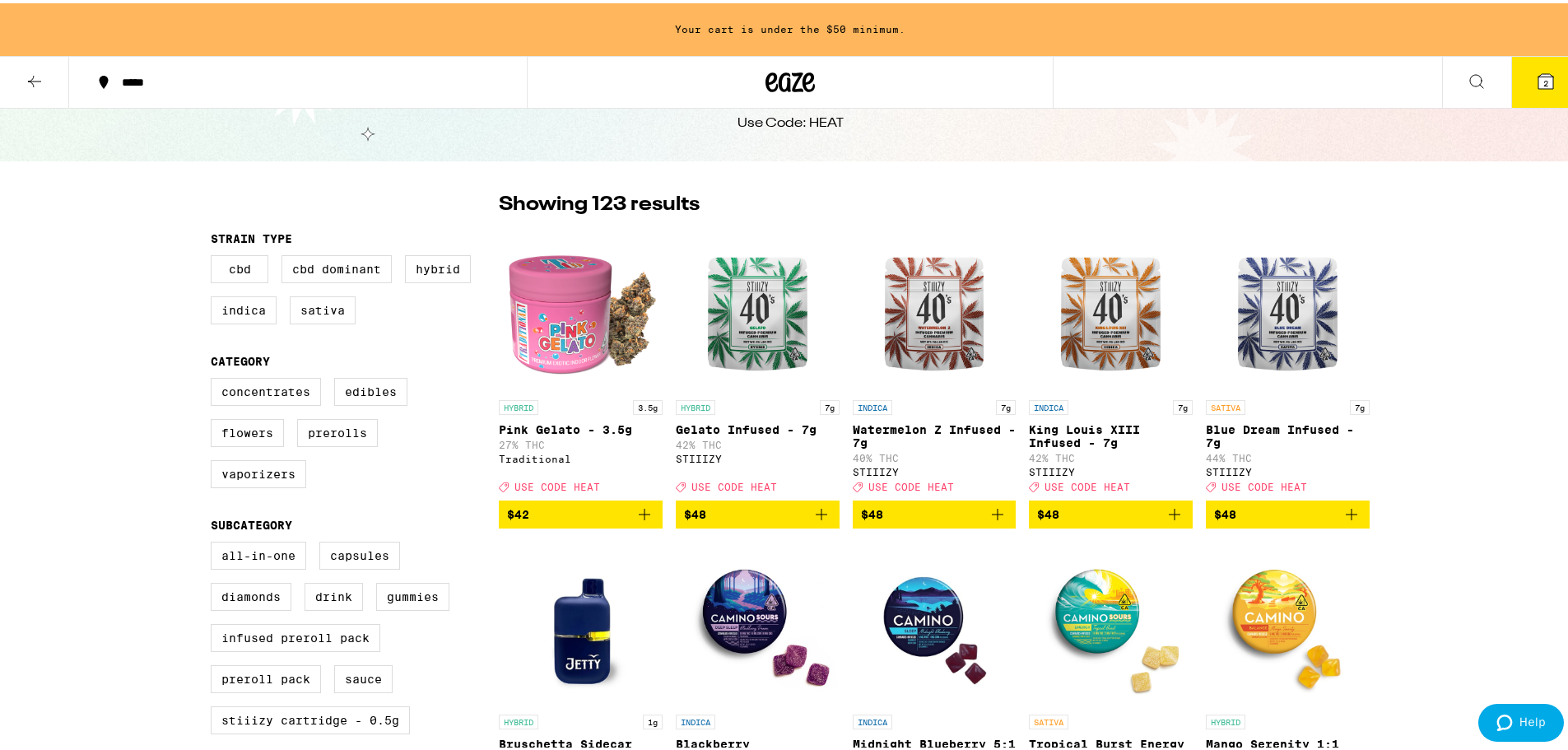 scroll, scrollTop: 0, scrollLeft: 0, axis: both 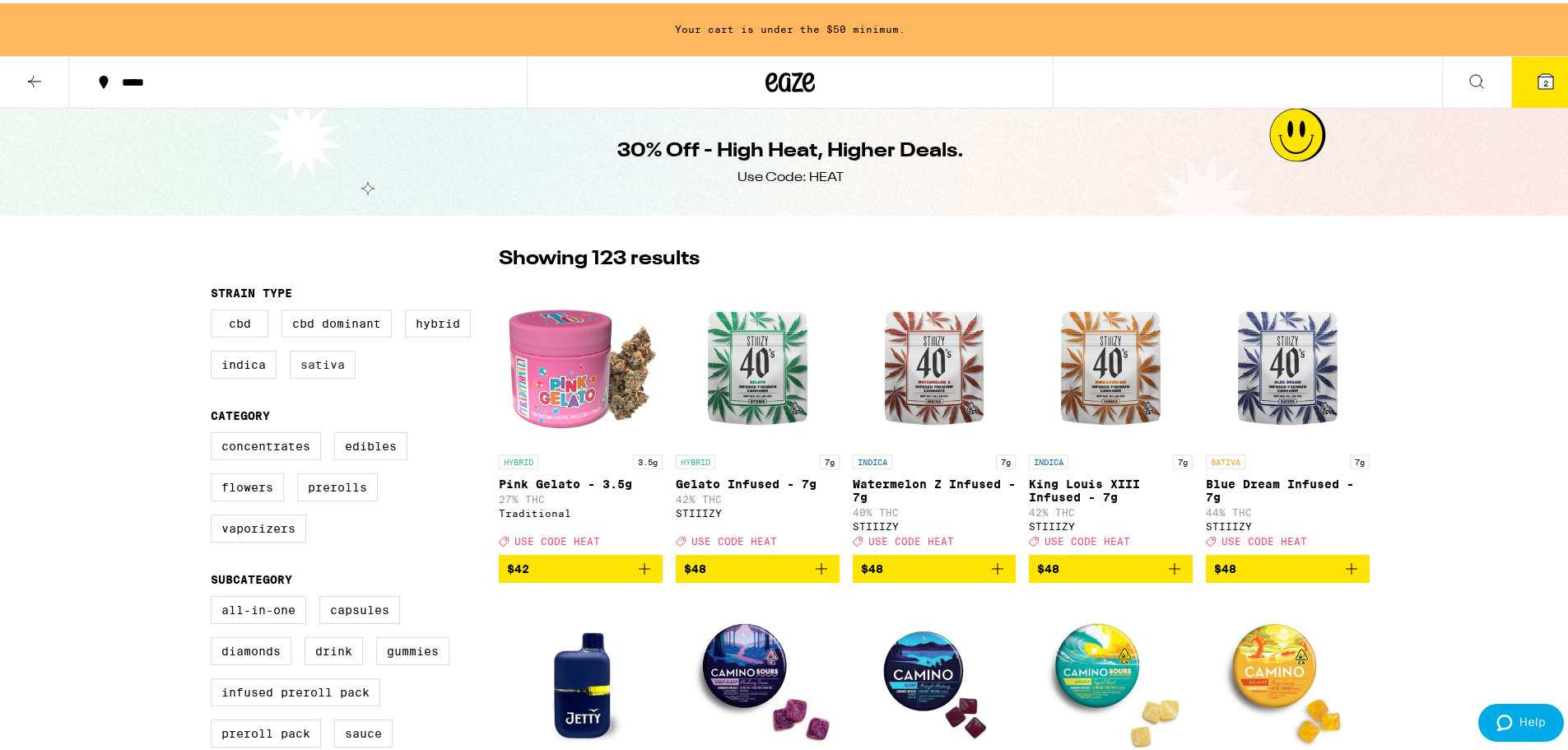 click on "Sativa" at bounding box center [323, 361] 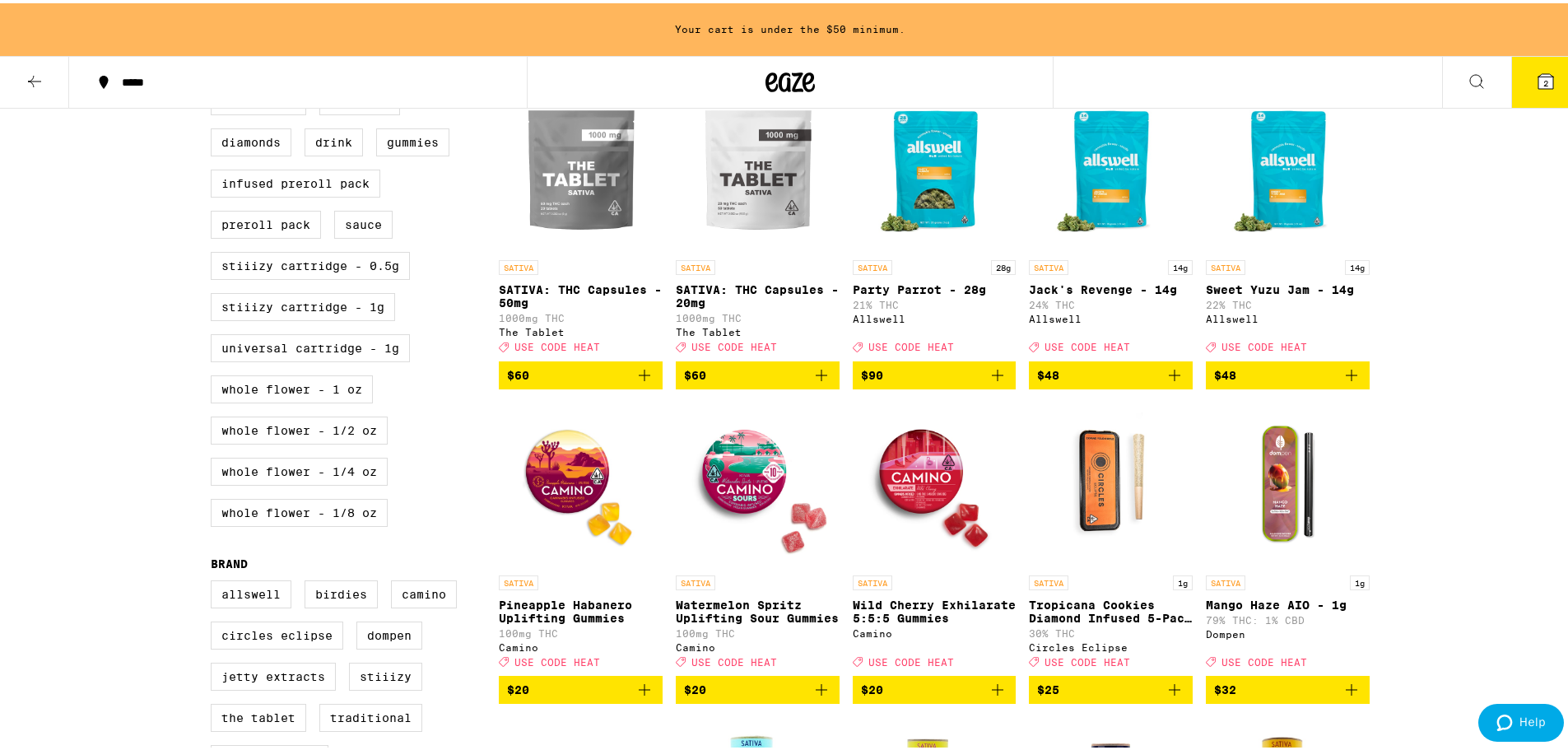 scroll, scrollTop: 659, scrollLeft: 0, axis: vertical 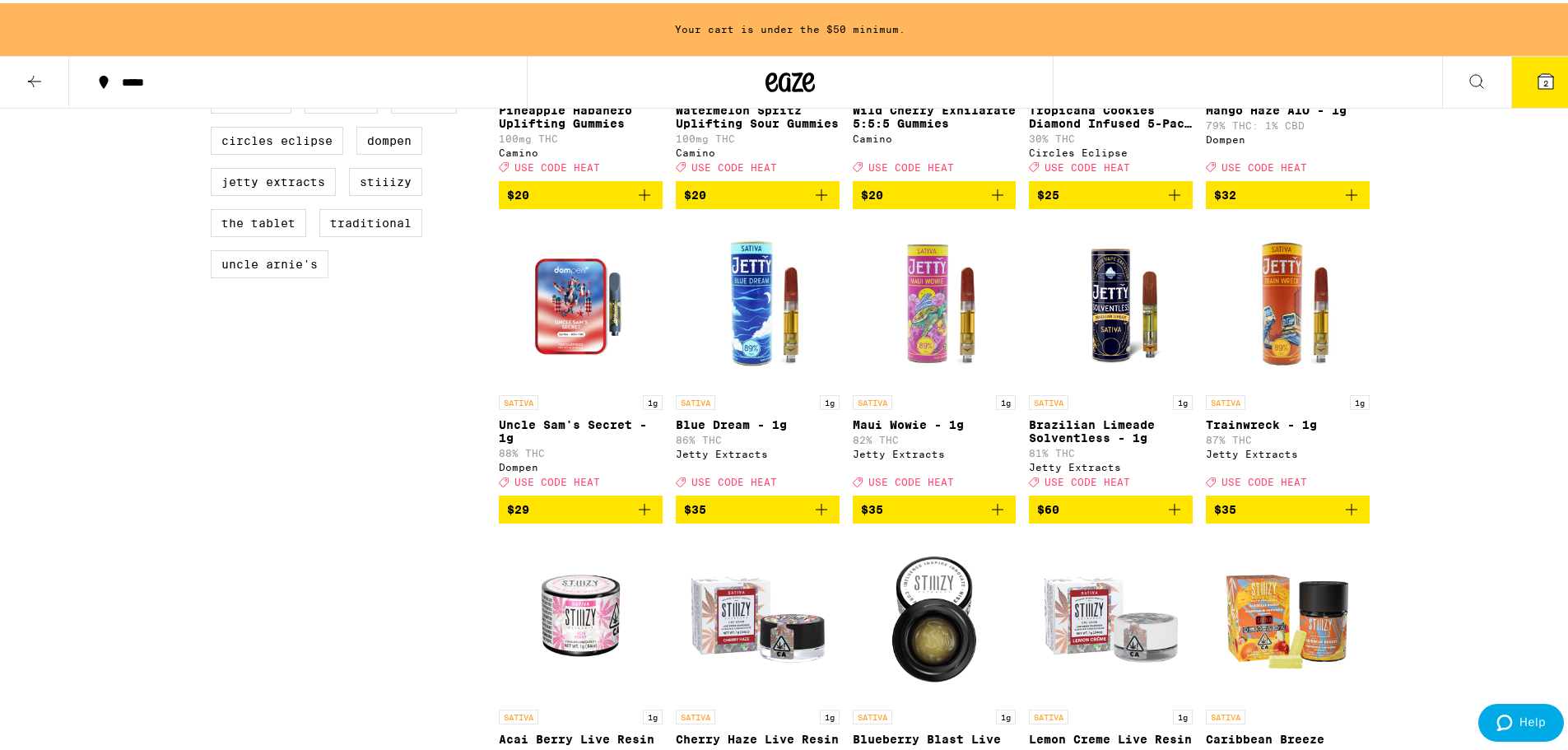 click 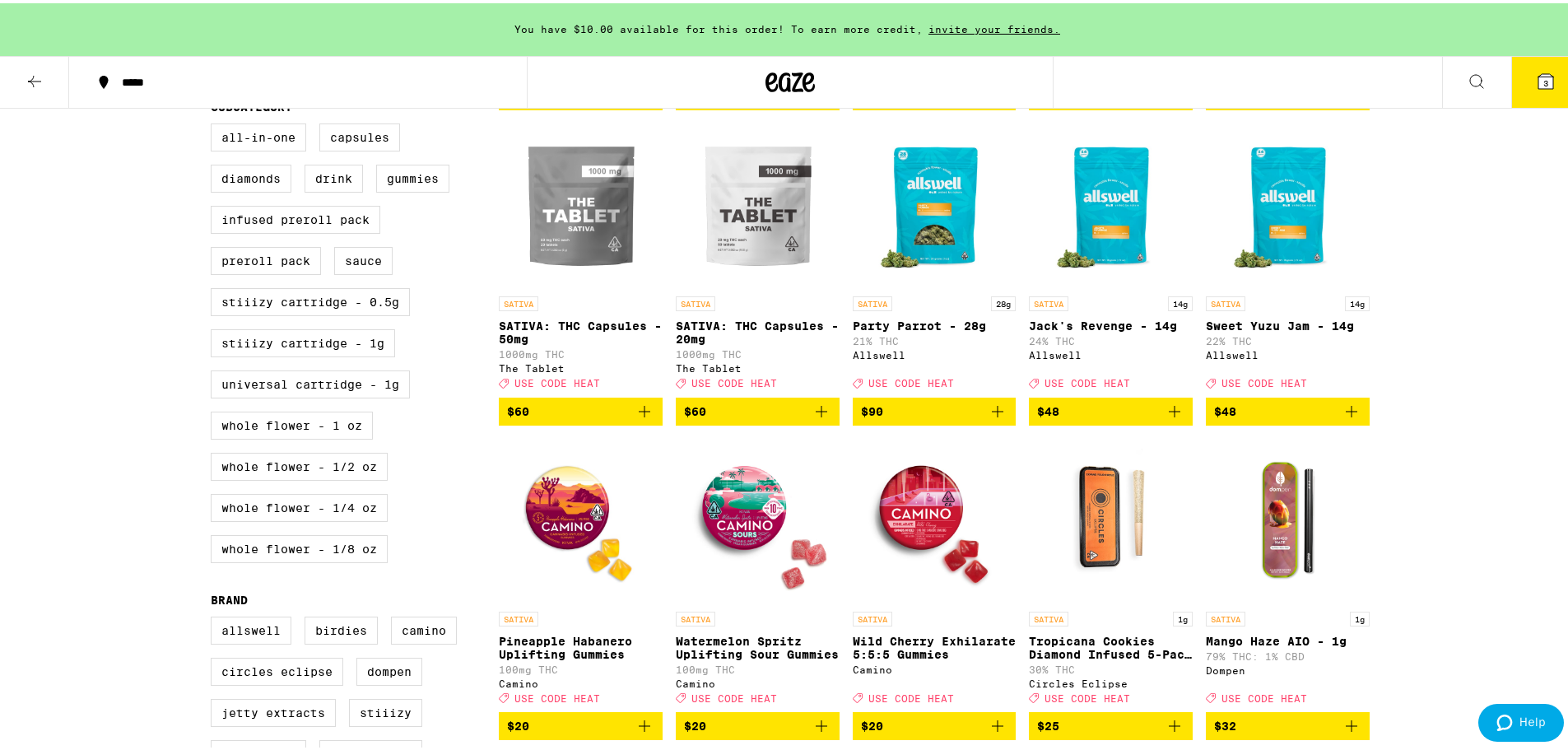 scroll, scrollTop: 592, scrollLeft: 0, axis: vertical 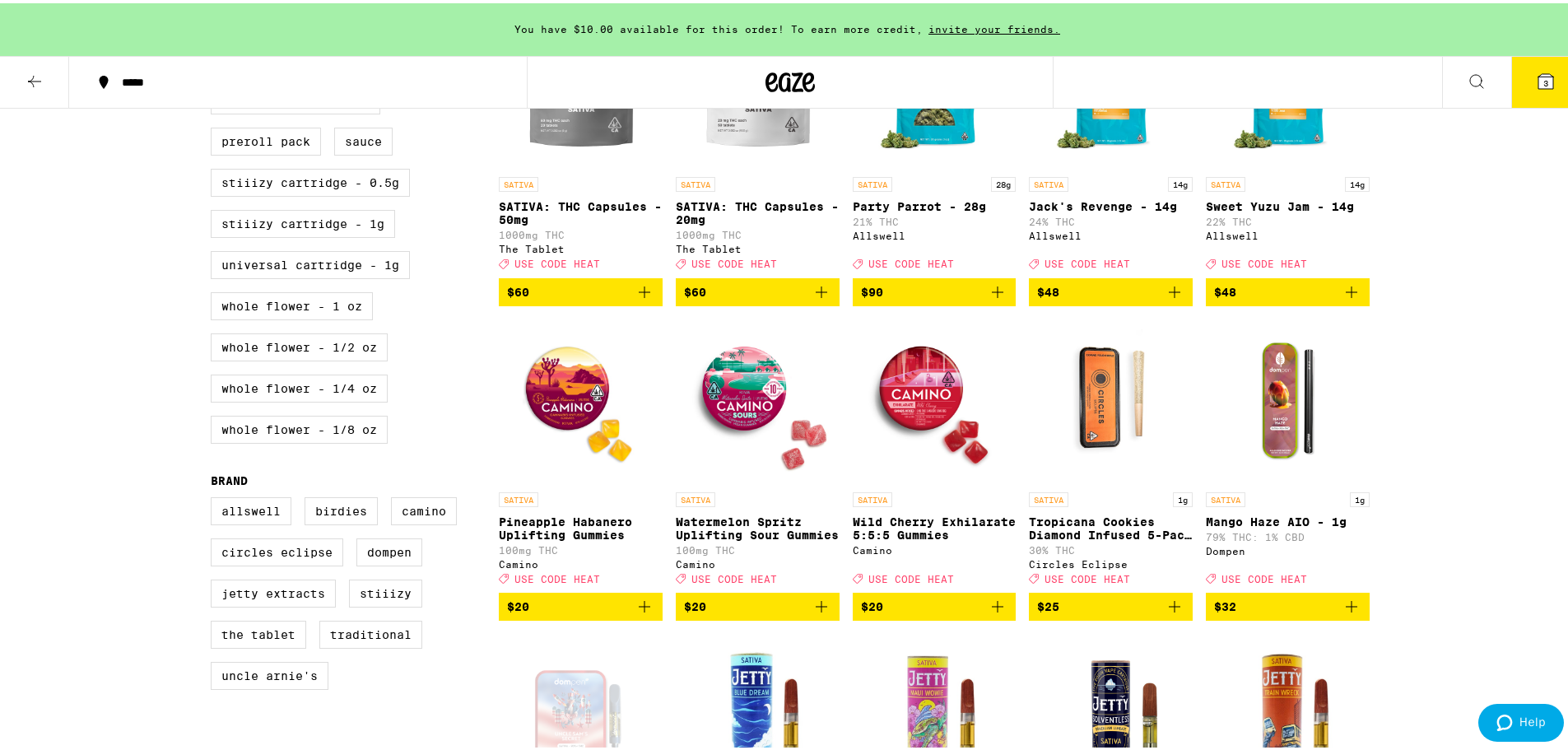 click 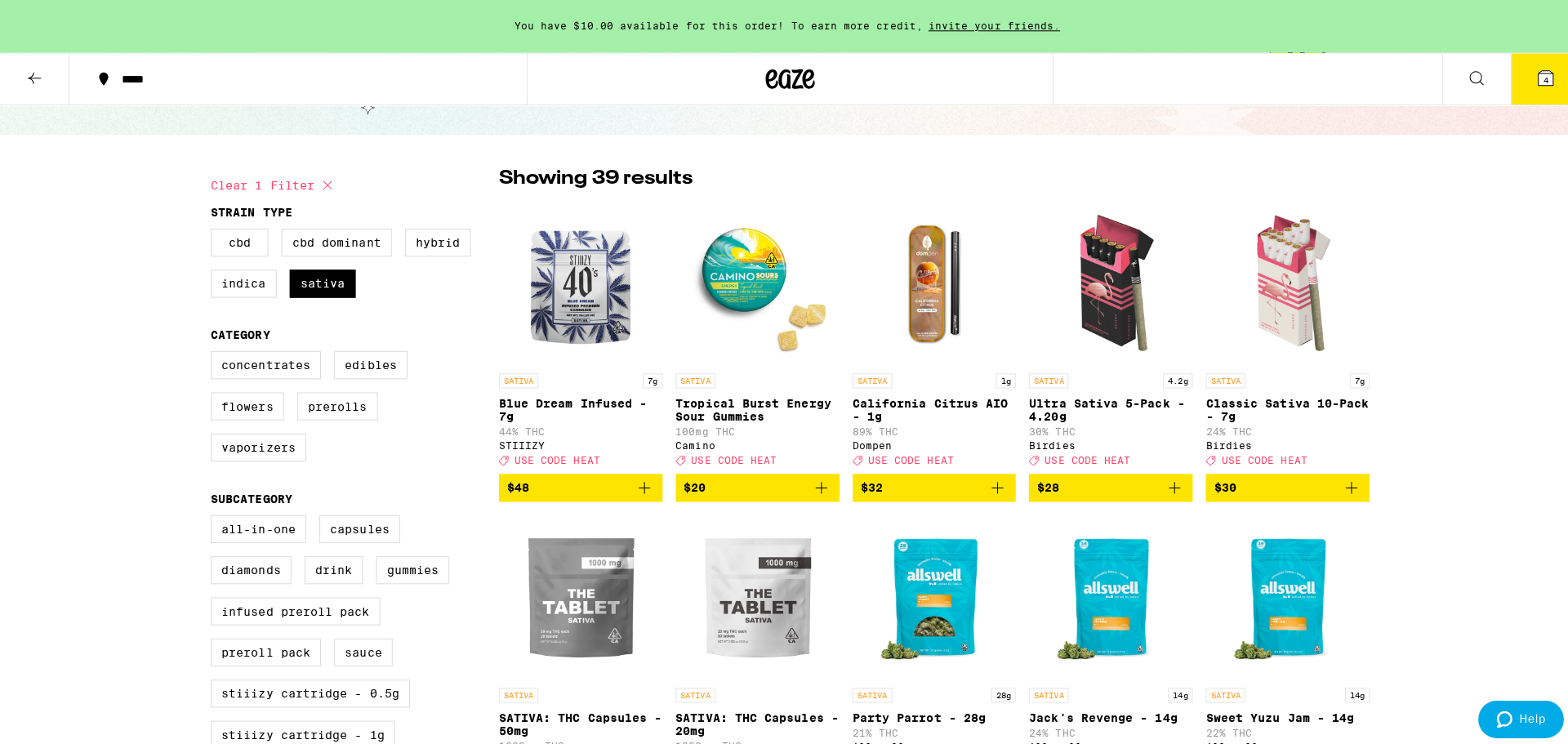scroll, scrollTop: 0, scrollLeft: 0, axis: both 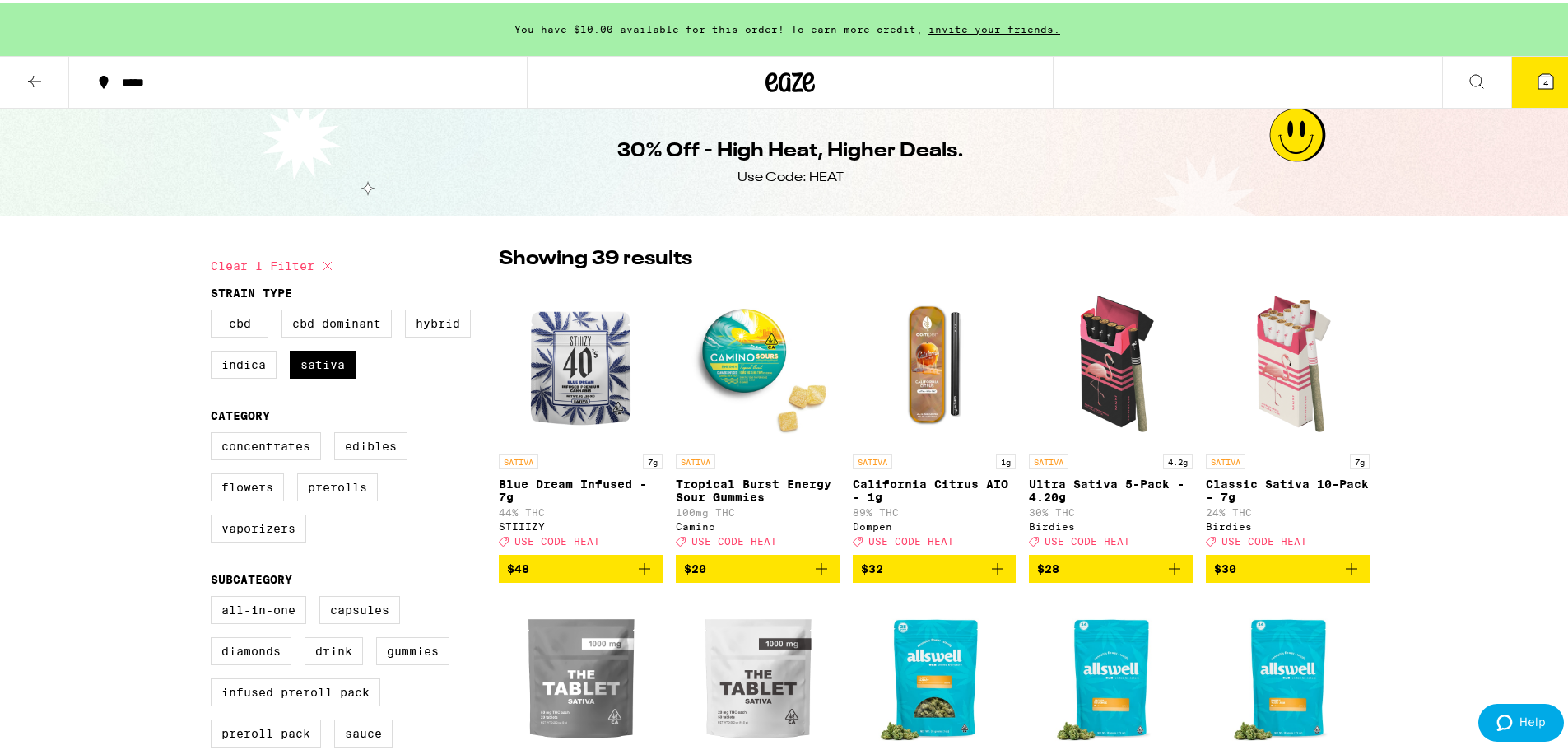 click on "4" at bounding box center [1546, 80] 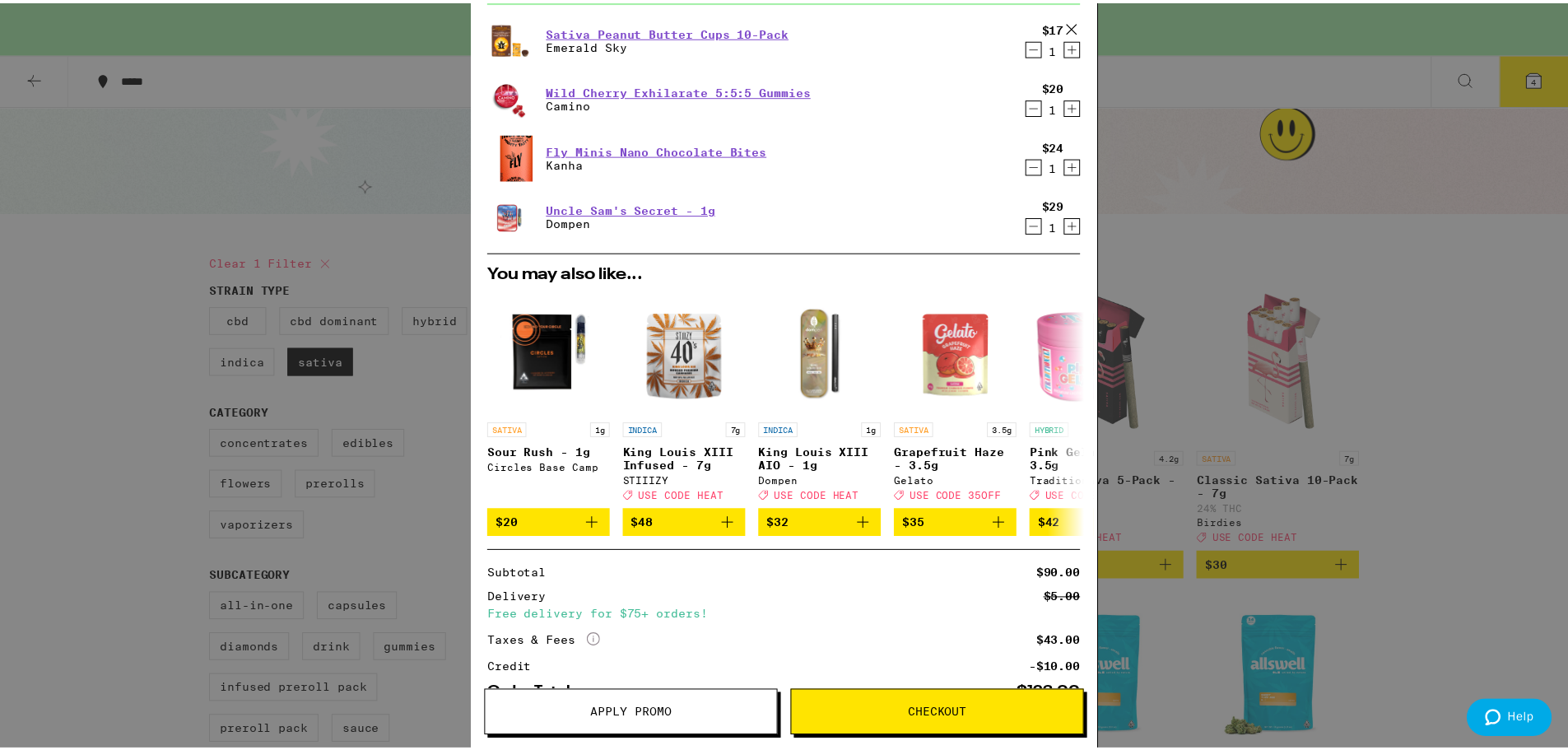 scroll, scrollTop: 210, scrollLeft: 0, axis: vertical 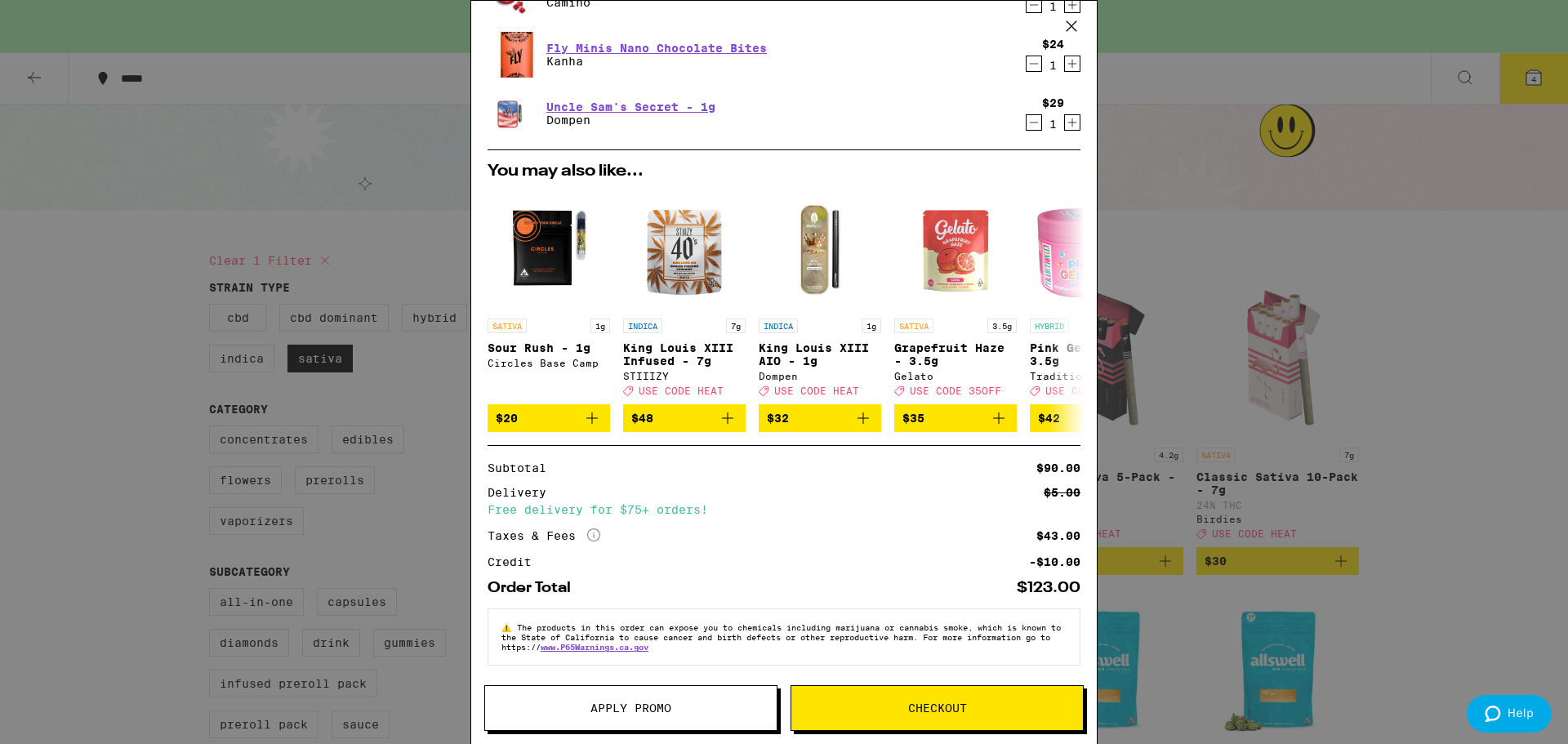 click on "Apply Promo" at bounding box center [630, 708] 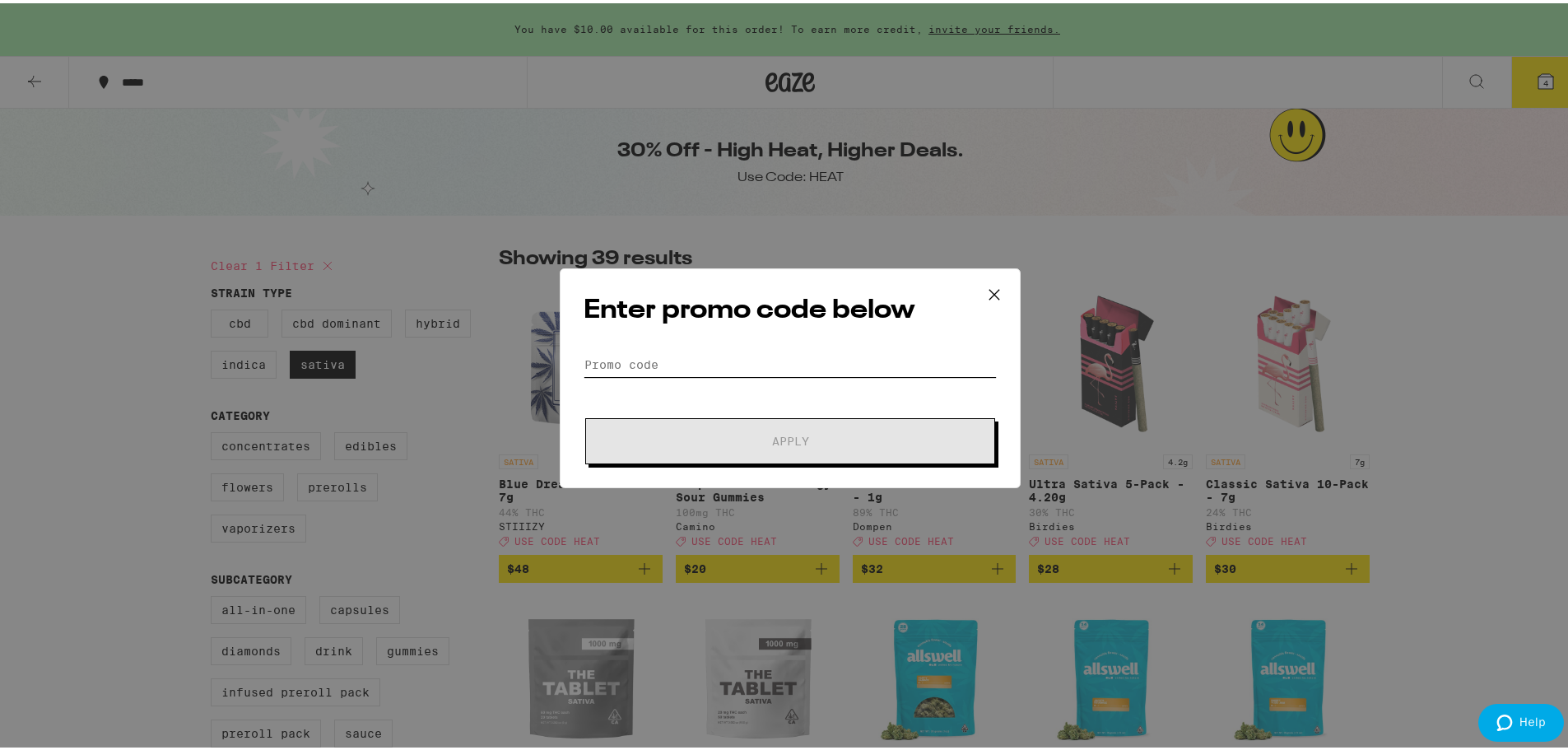 click on "Promo Code" at bounding box center (790, 361) 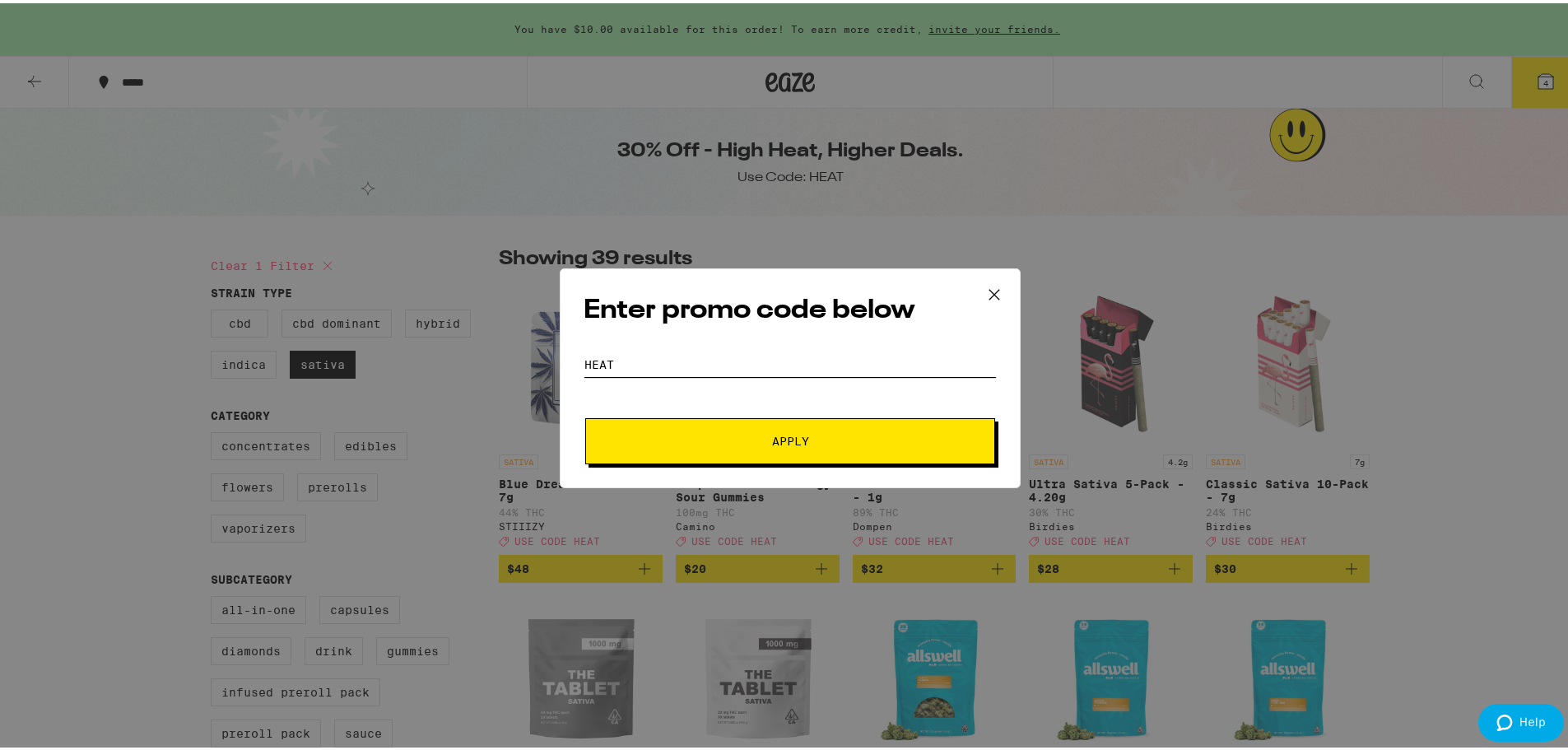 type on "HEAT" 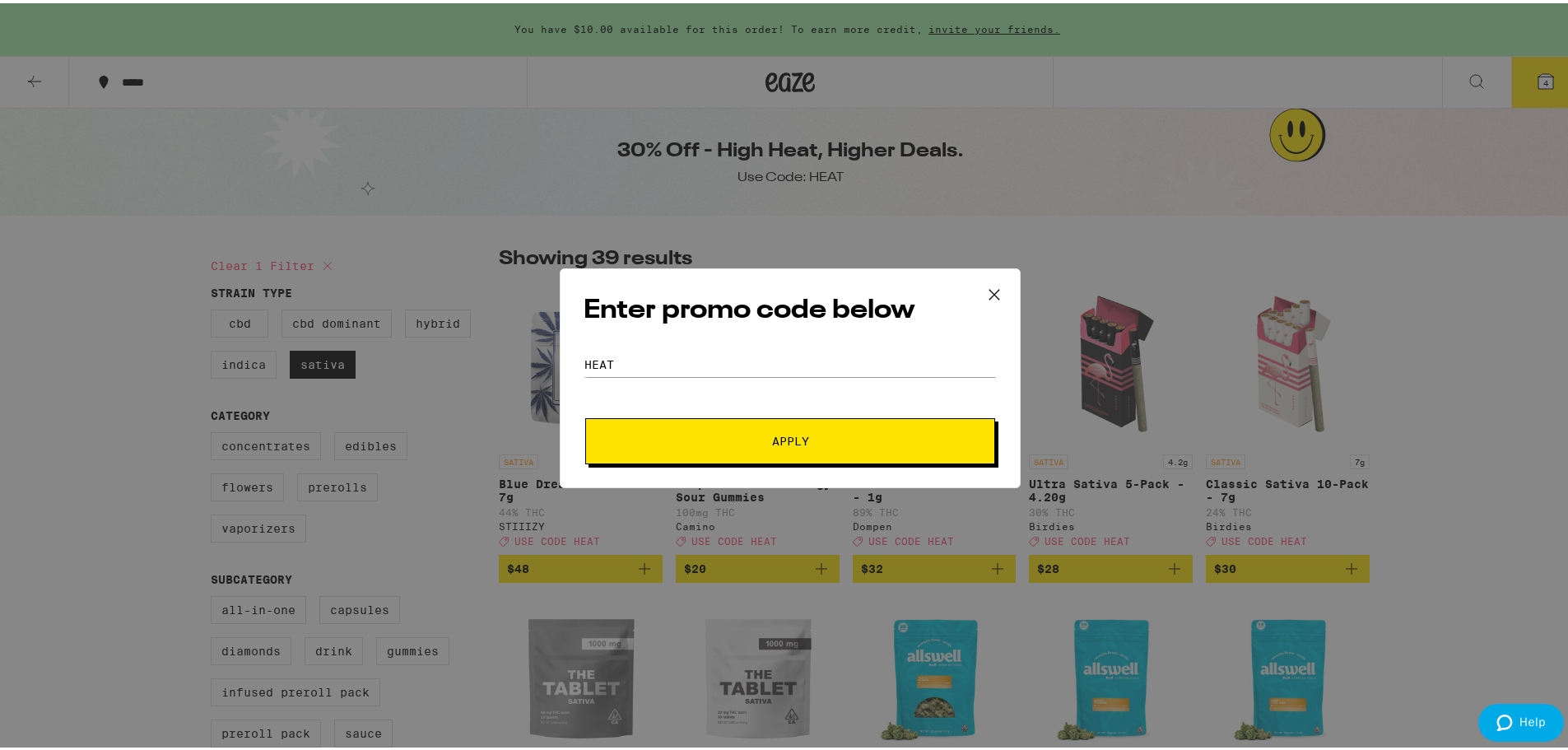 click on "Apply" at bounding box center (790, 438) 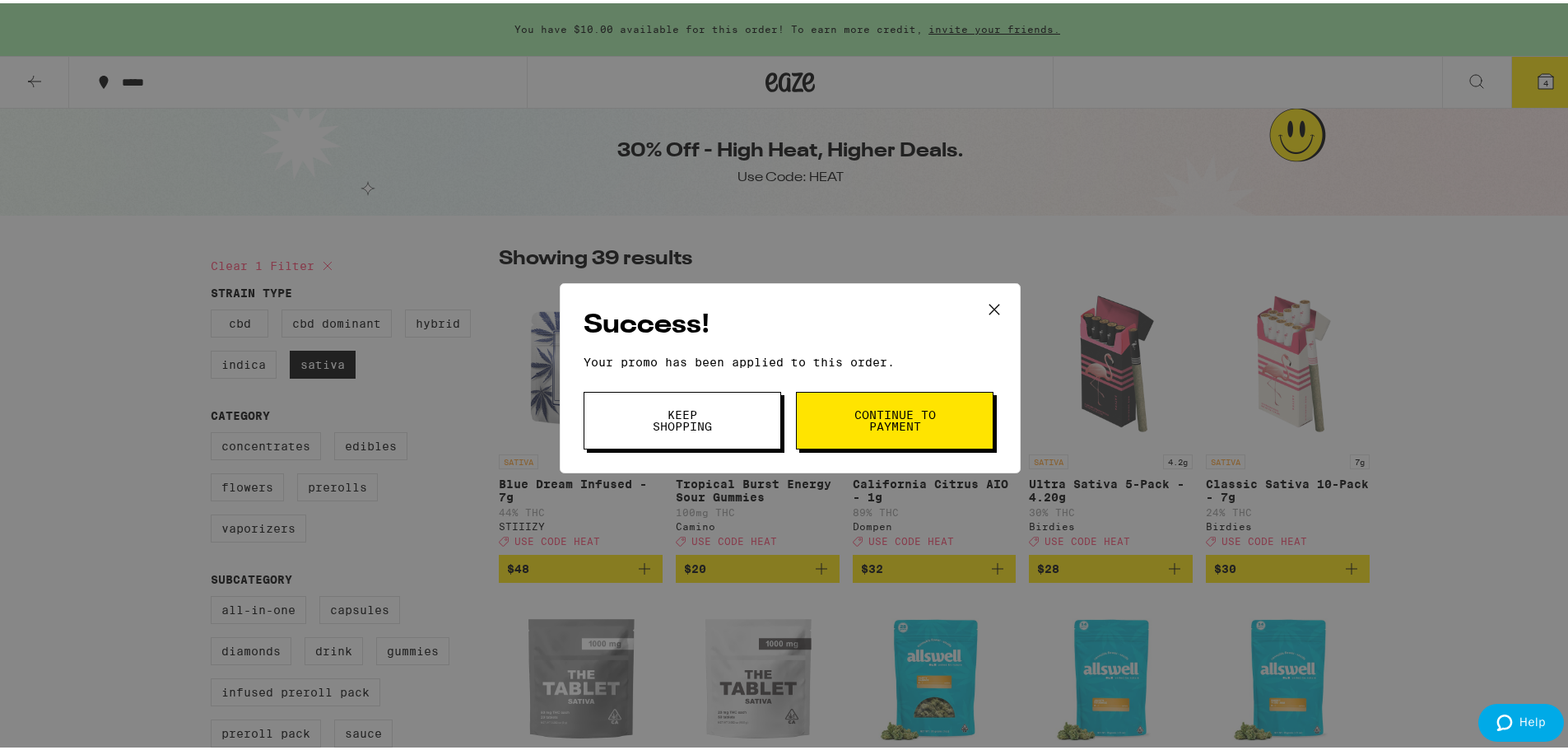 click on "Continue to payment" at bounding box center (895, 417) 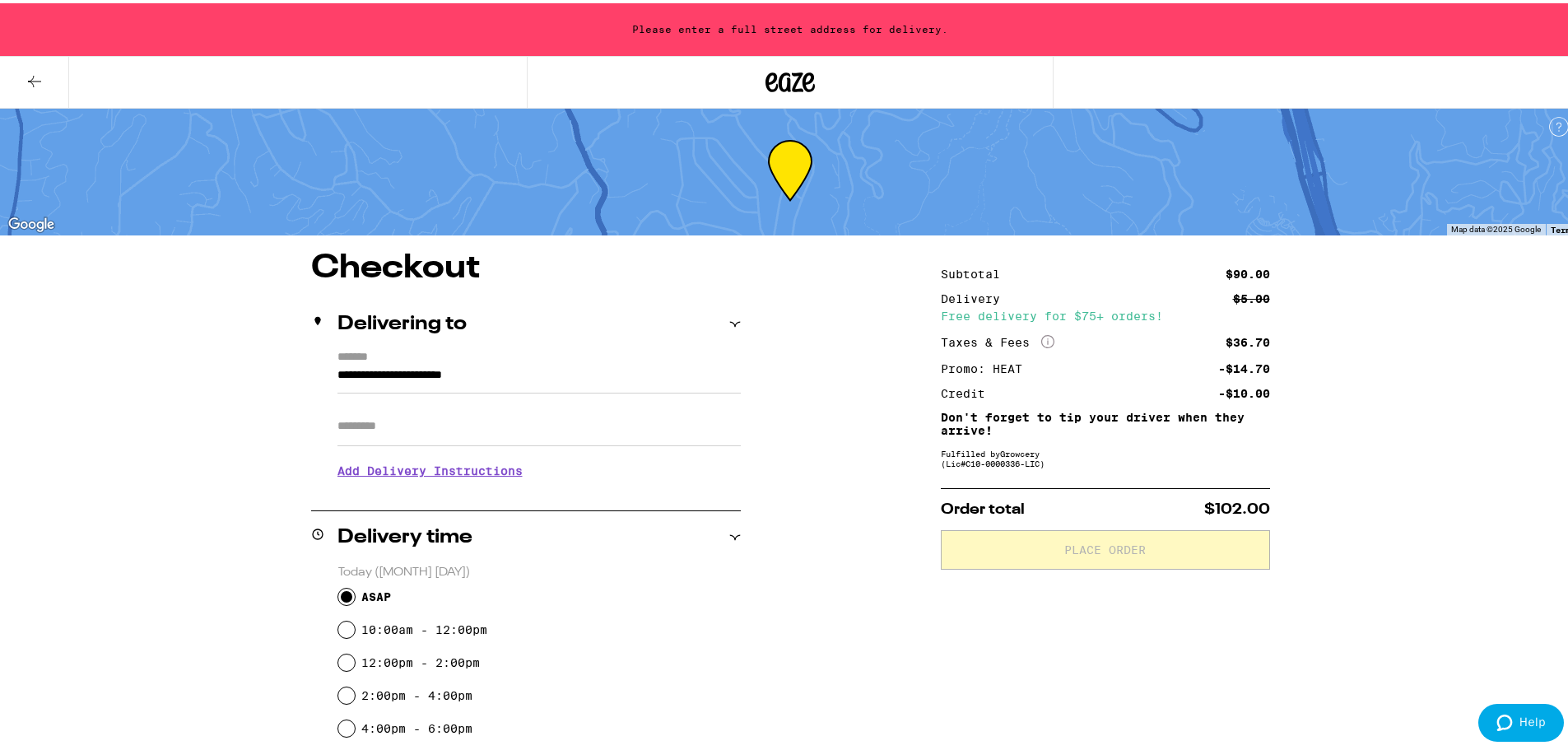 scroll, scrollTop: 0, scrollLeft: 0, axis: both 